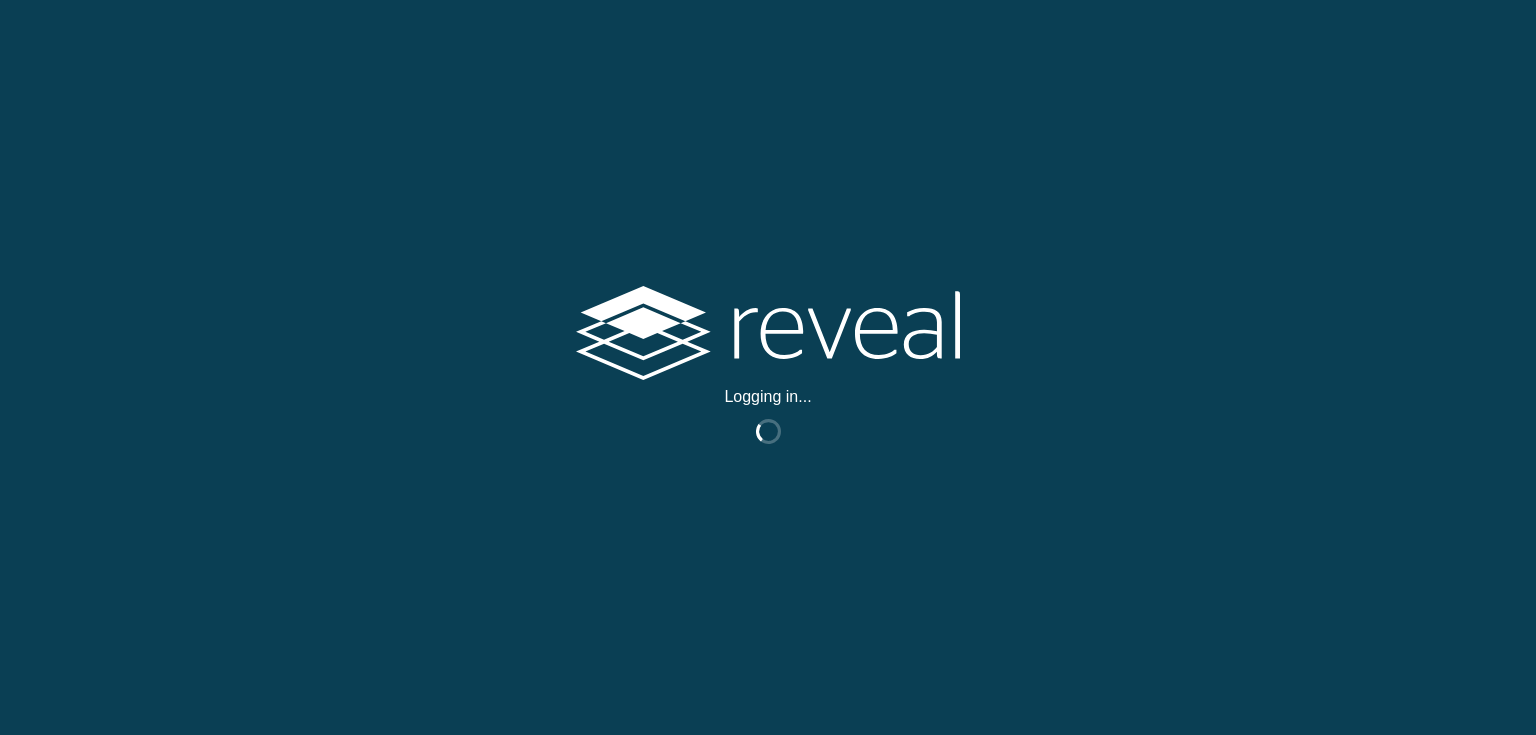 scroll, scrollTop: 0, scrollLeft: 0, axis: both 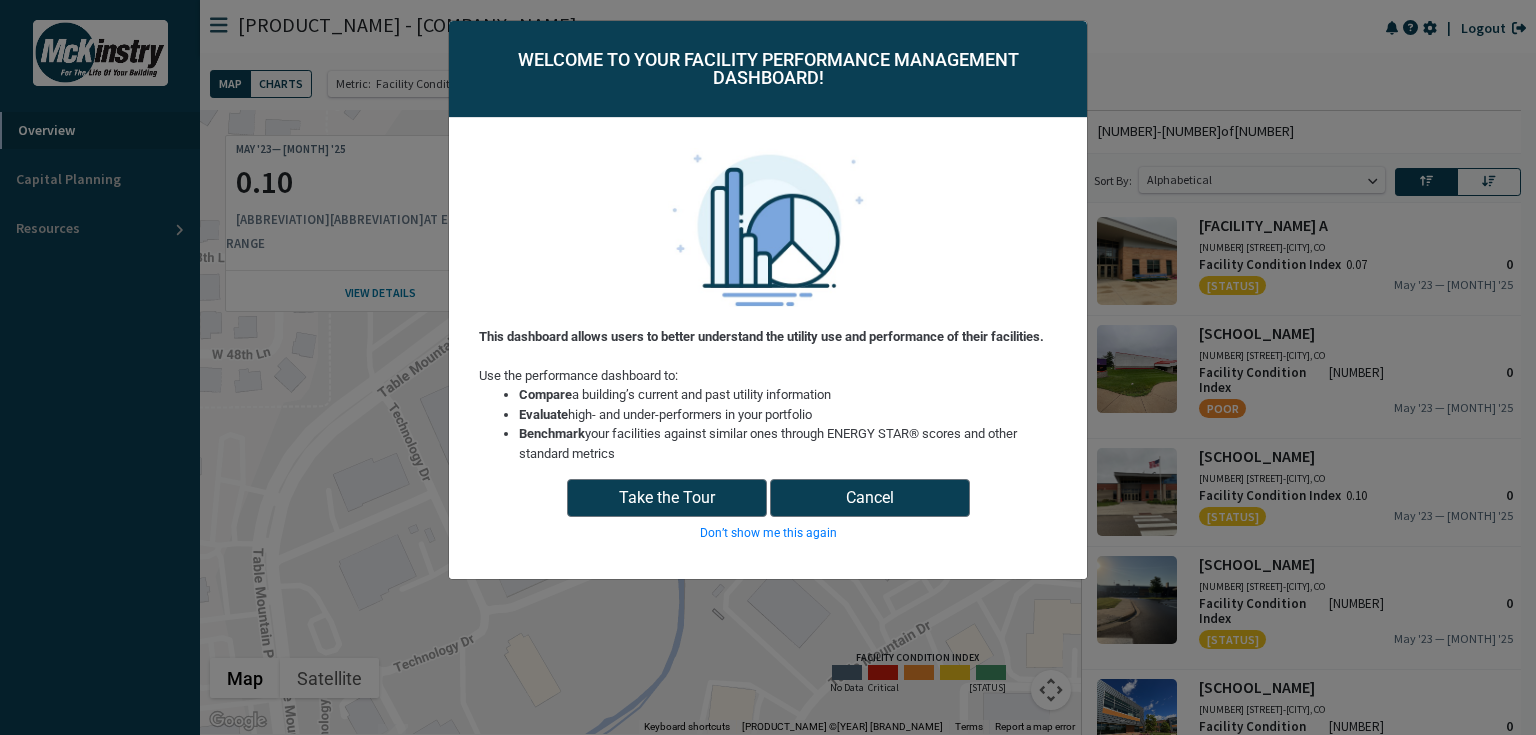 click on "[PRODUCT_NAME] [PRODUCT_NAME] [PRODUCT_NAME] [PRODUCT_NAME] [PRODUCT_NAME] [PRODUCT_NAME] [PRODUCT_NAME] [PRODUCT_NAME] [PRODUCT_NAME] [PRODUCT_NAME] [PRODUCT_NAME] [PRODUCT_NAME]" at bounding box center (768, 367) 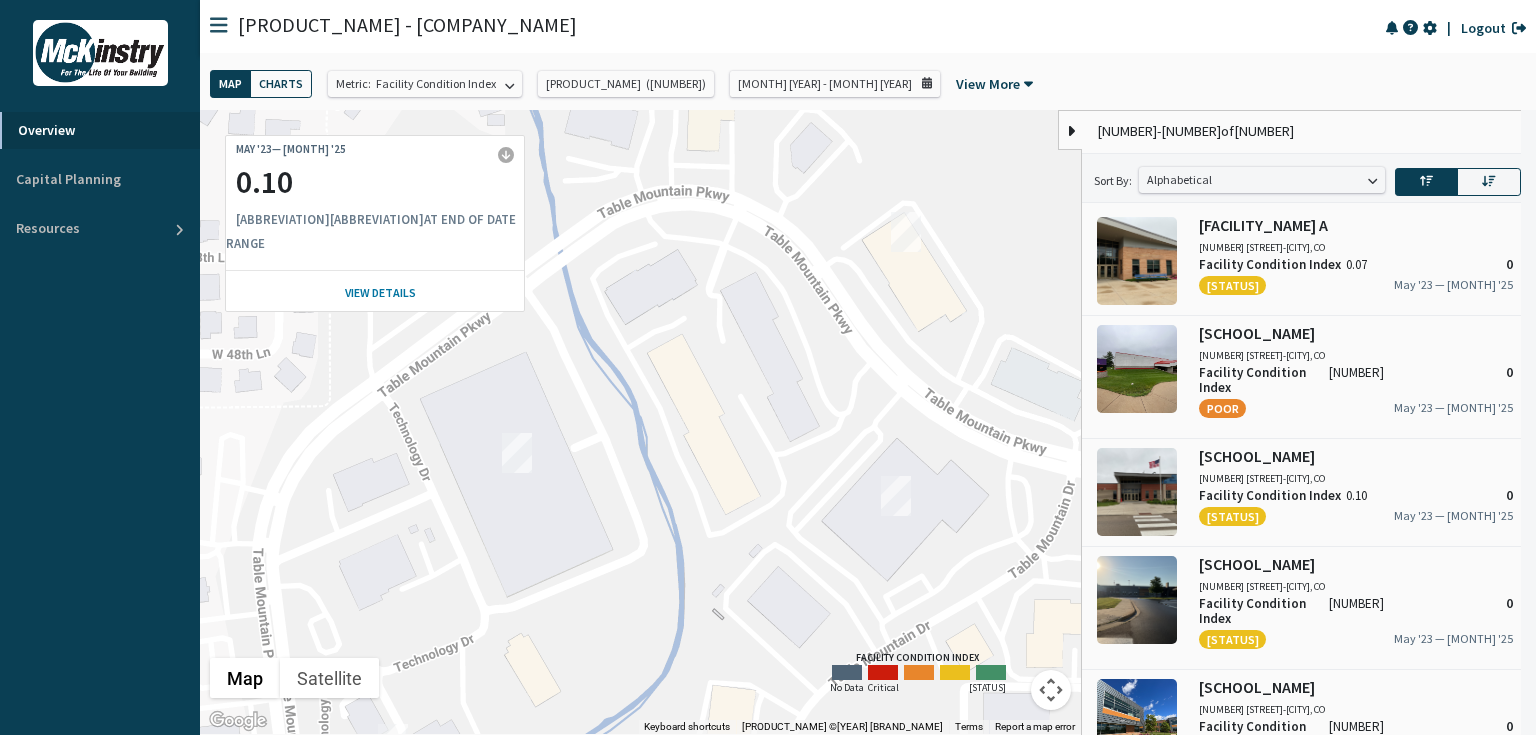 click on "To navigate, press the arrow keys." at bounding box center [640, 422] 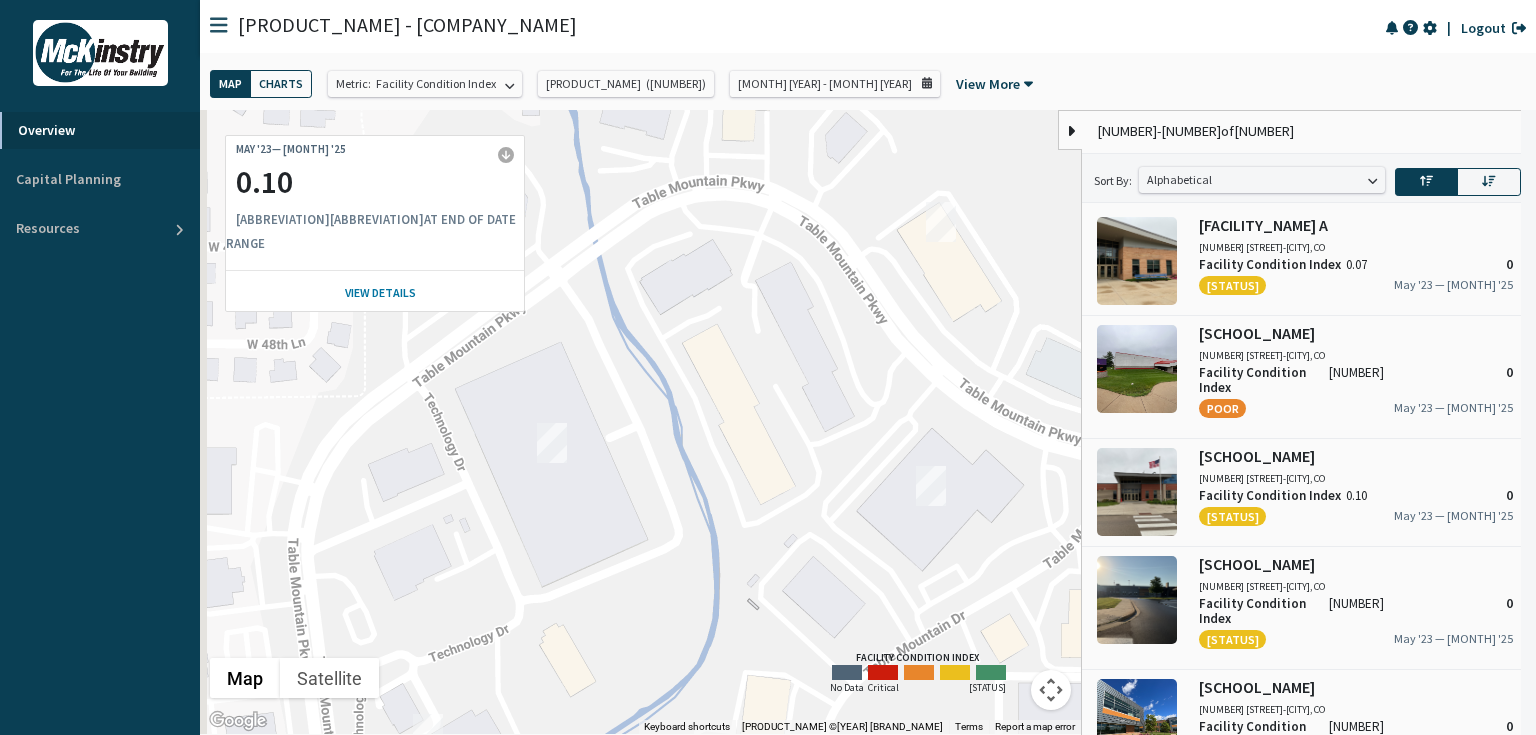 drag, startPoint x: 700, startPoint y: 500, endPoint x: 741, endPoint y: 488, distance: 42.72002 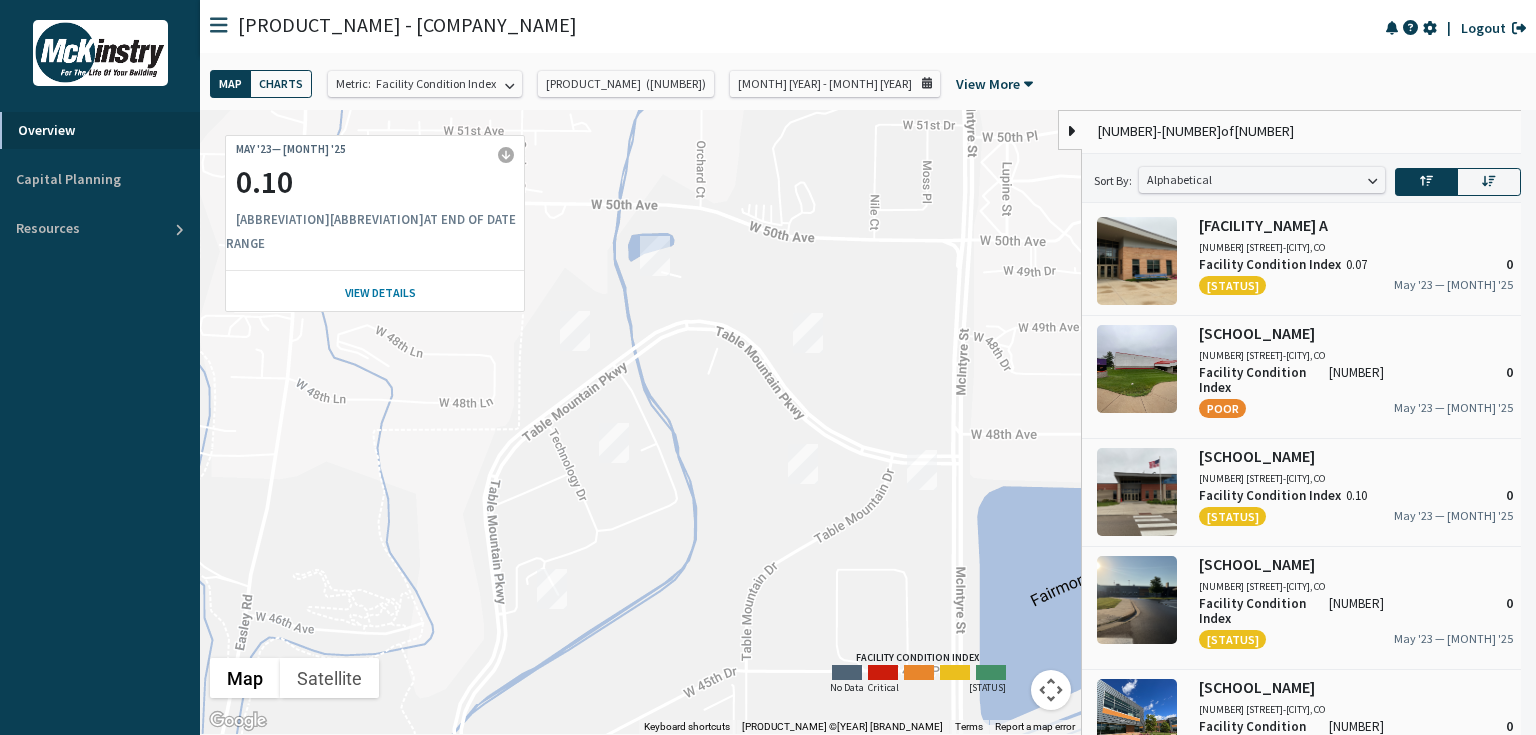 drag, startPoint x: 748, startPoint y: 493, endPoint x: 711, endPoint y: 480, distance: 39.217342 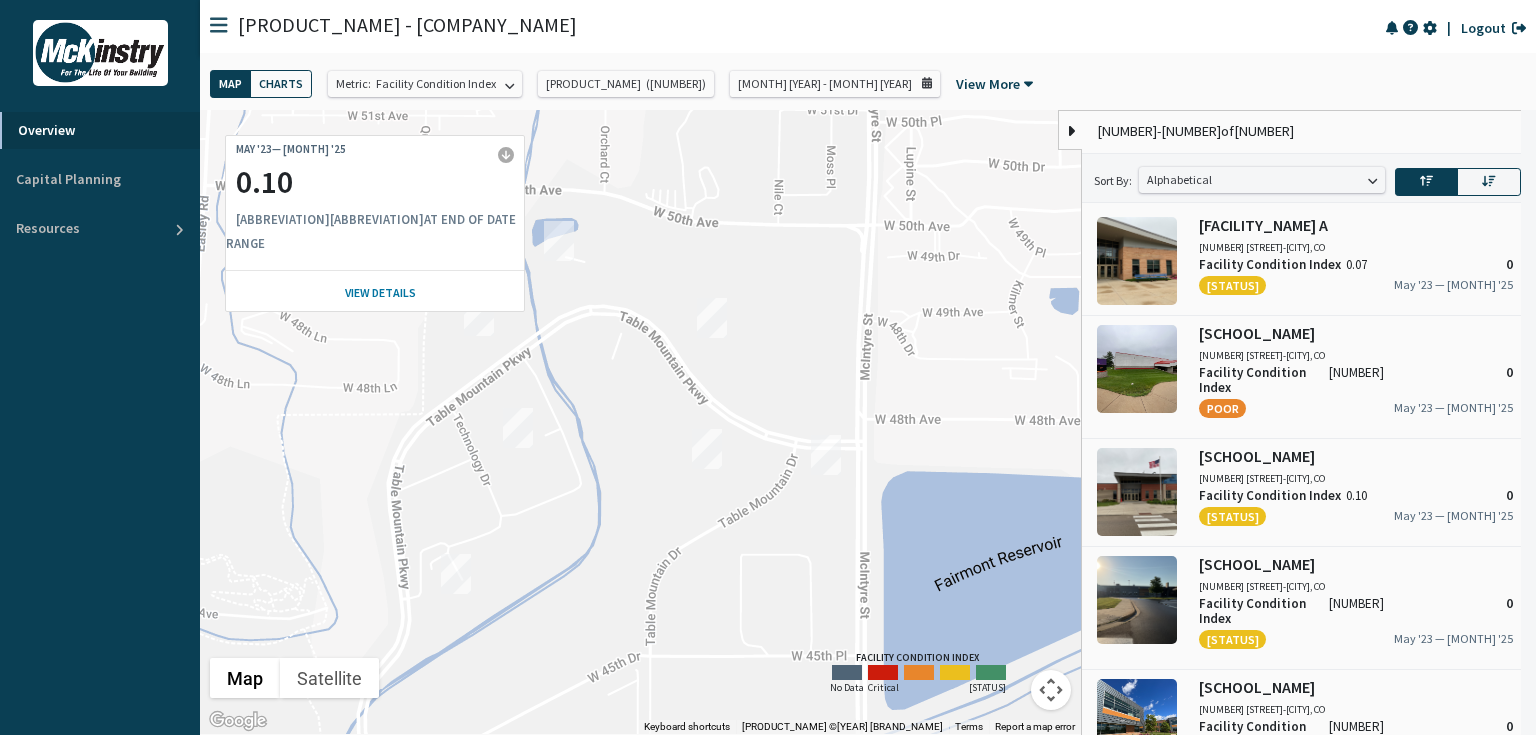 drag, startPoint x: 725, startPoint y: 444, endPoint x: 626, endPoint y: 430, distance: 99.985 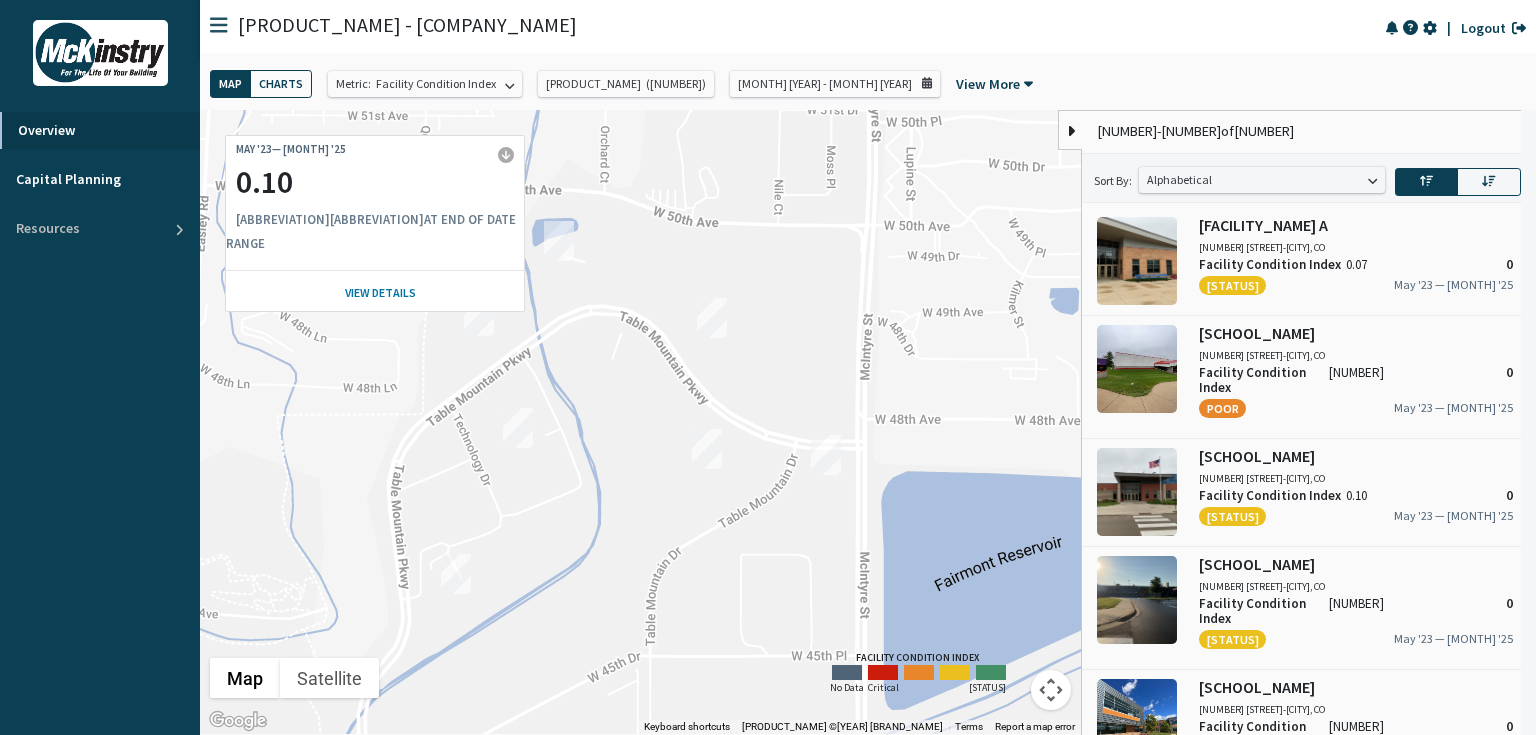 click on "Capital Planning" at bounding box center [100, 179] 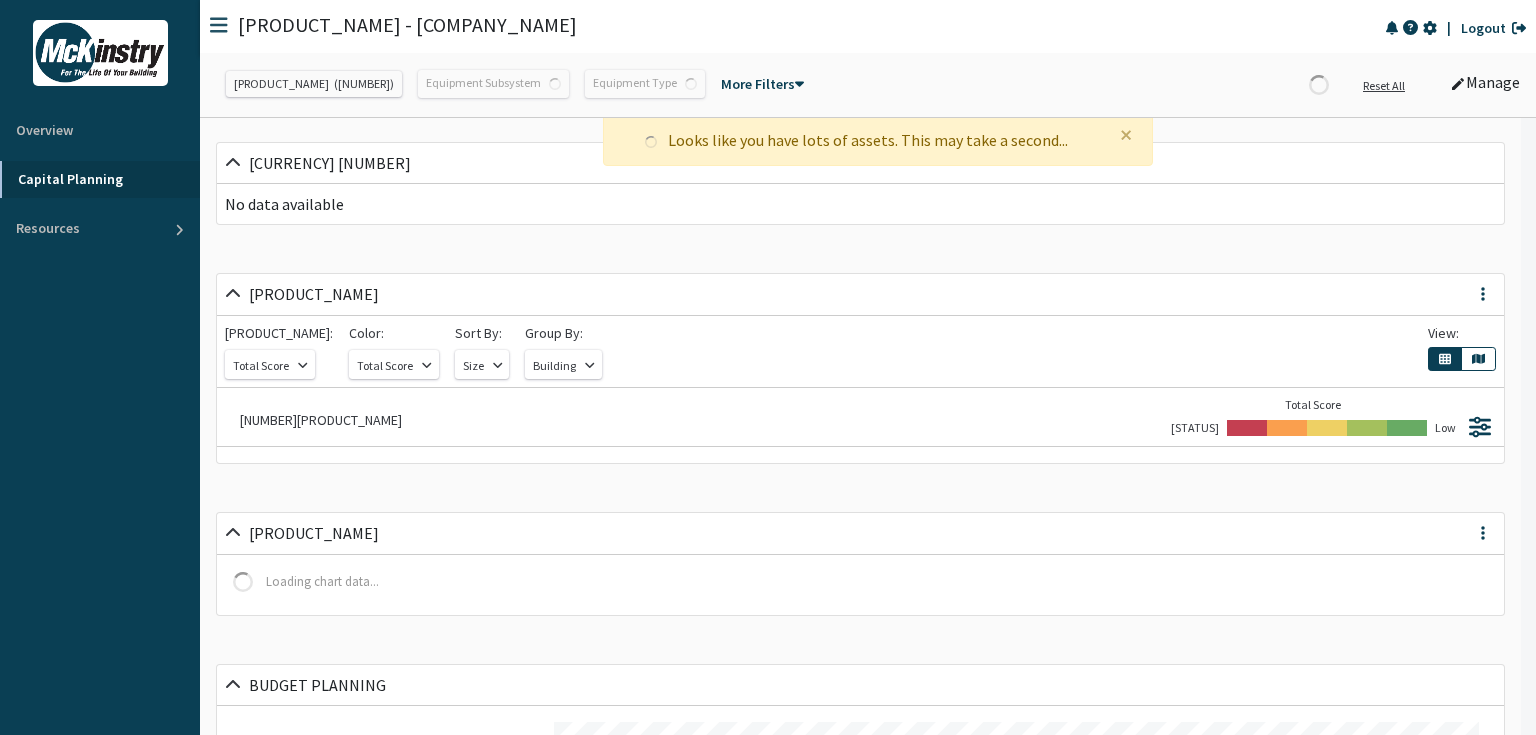 scroll, scrollTop: 999849, scrollLeft: 999044, axis: both 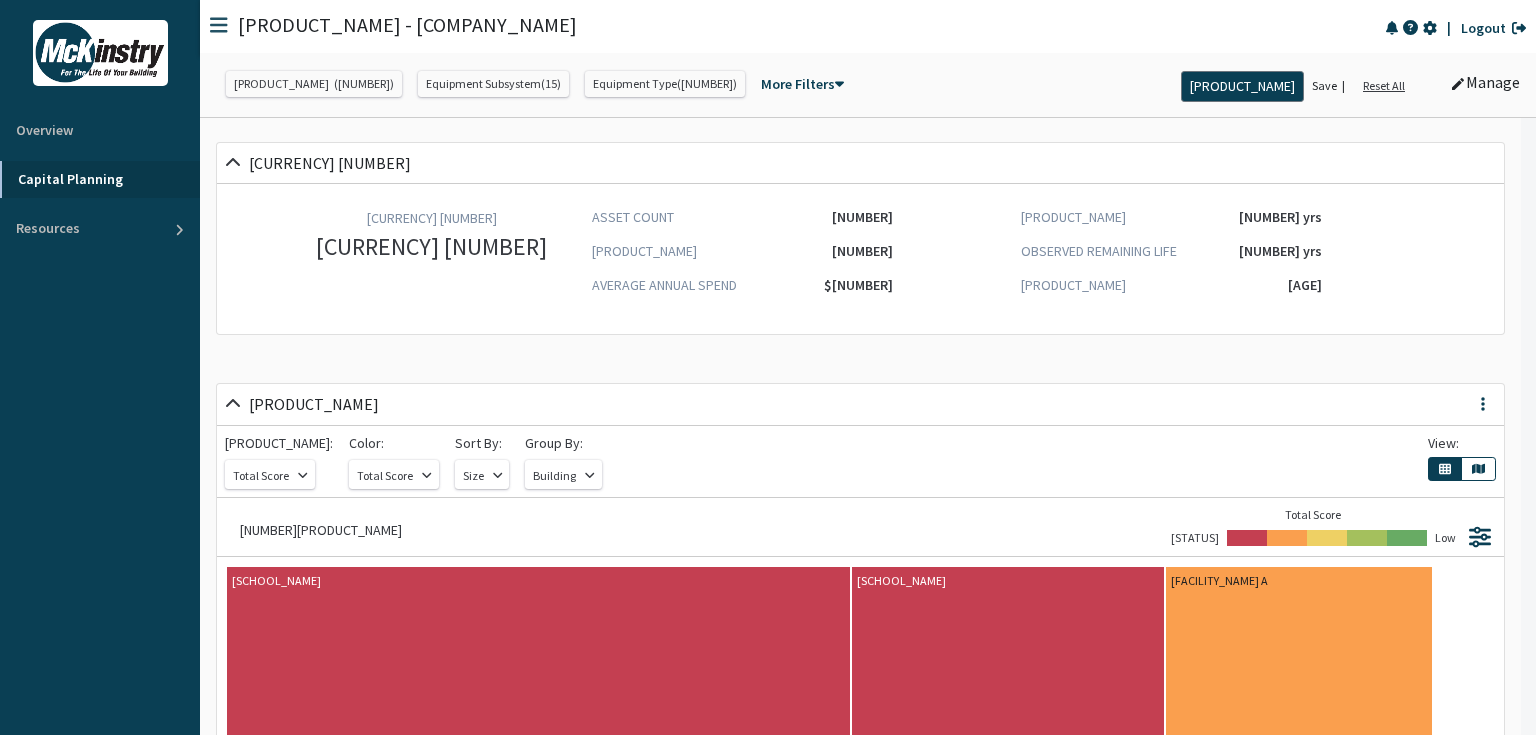 drag, startPoint x: 871, startPoint y: 294, endPoint x: 840, endPoint y: 278, distance: 34.88553 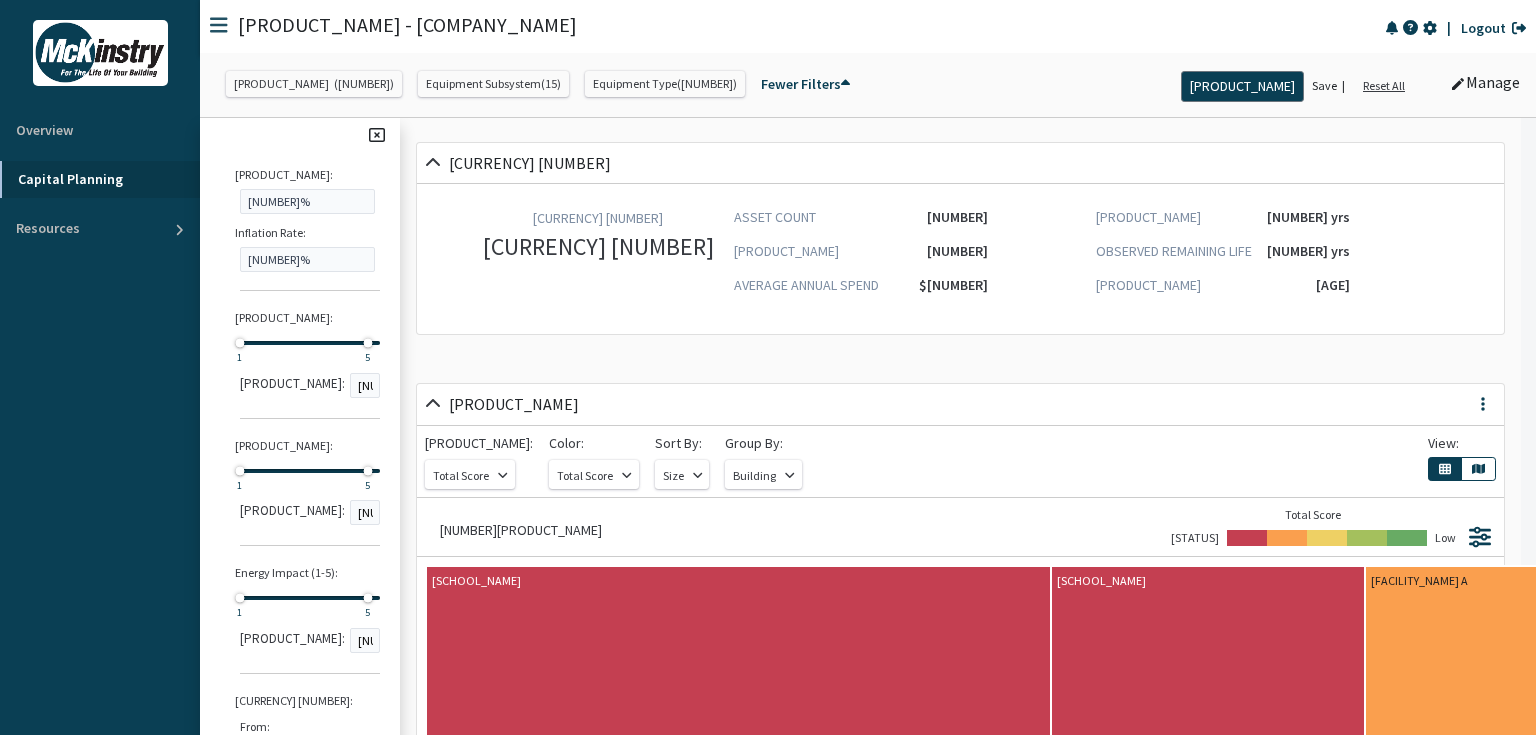 scroll, scrollTop: 375, scrollLeft: 1075, axis: both 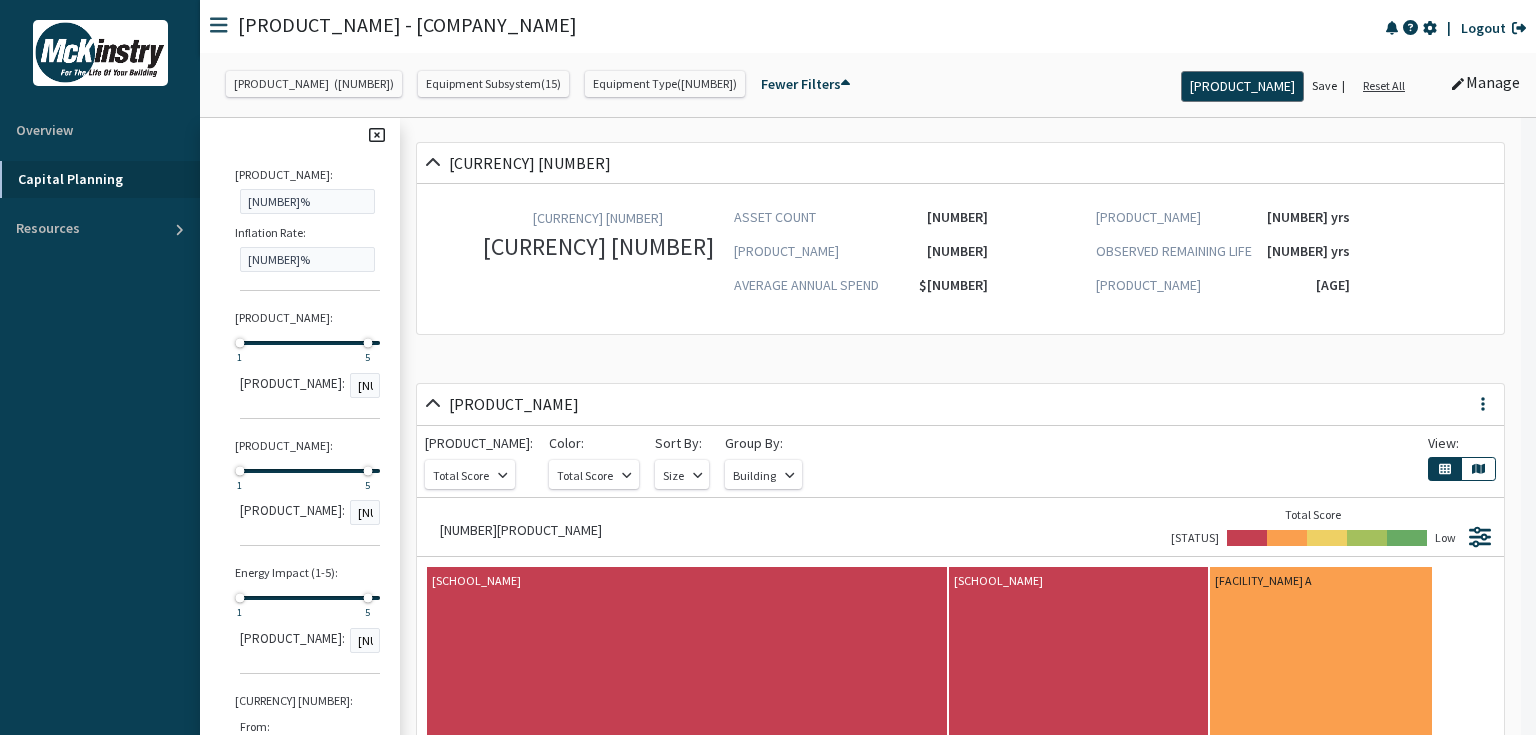 click on "Fewer Filters" at bounding box center (805, 85) 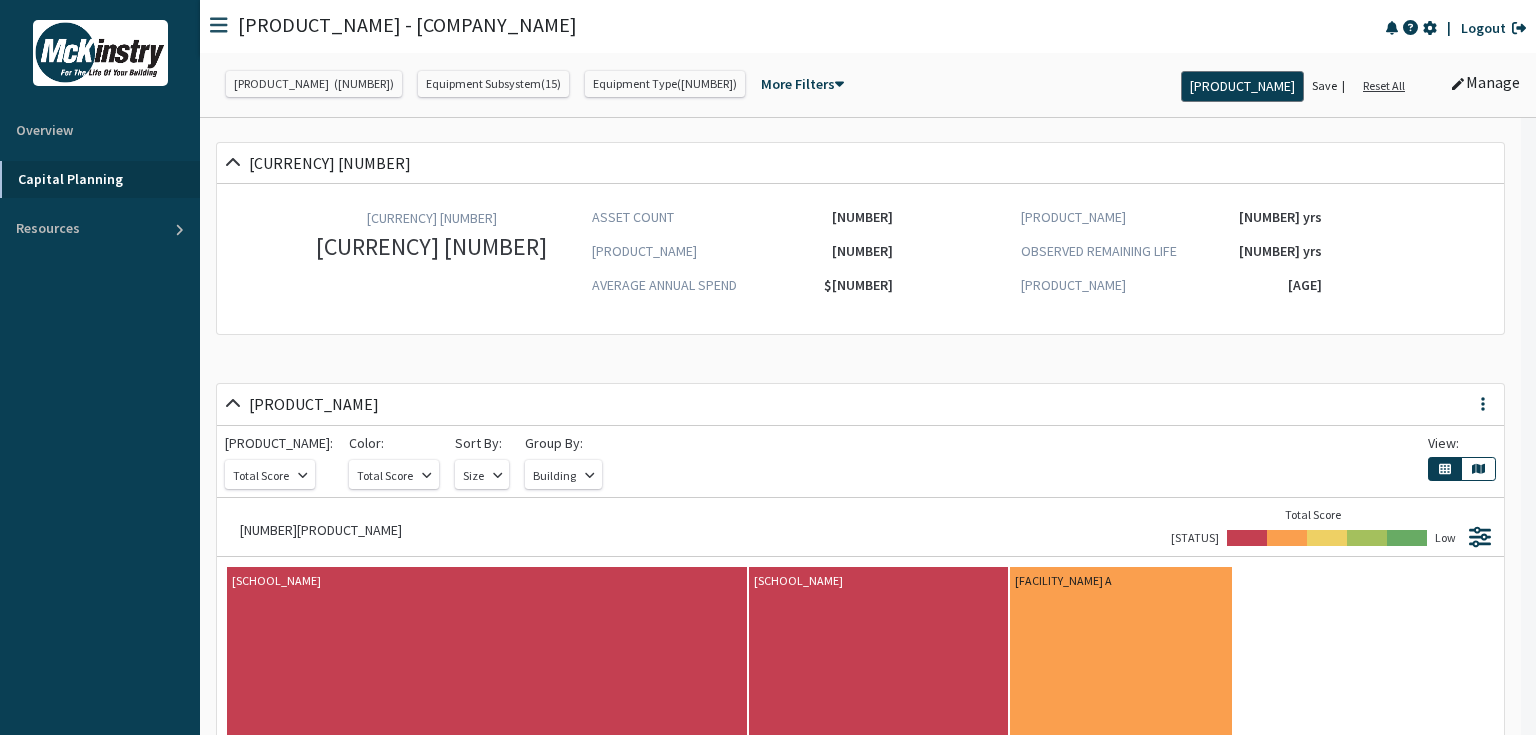 scroll, scrollTop: 999624, scrollLeft: 998812, axis: both 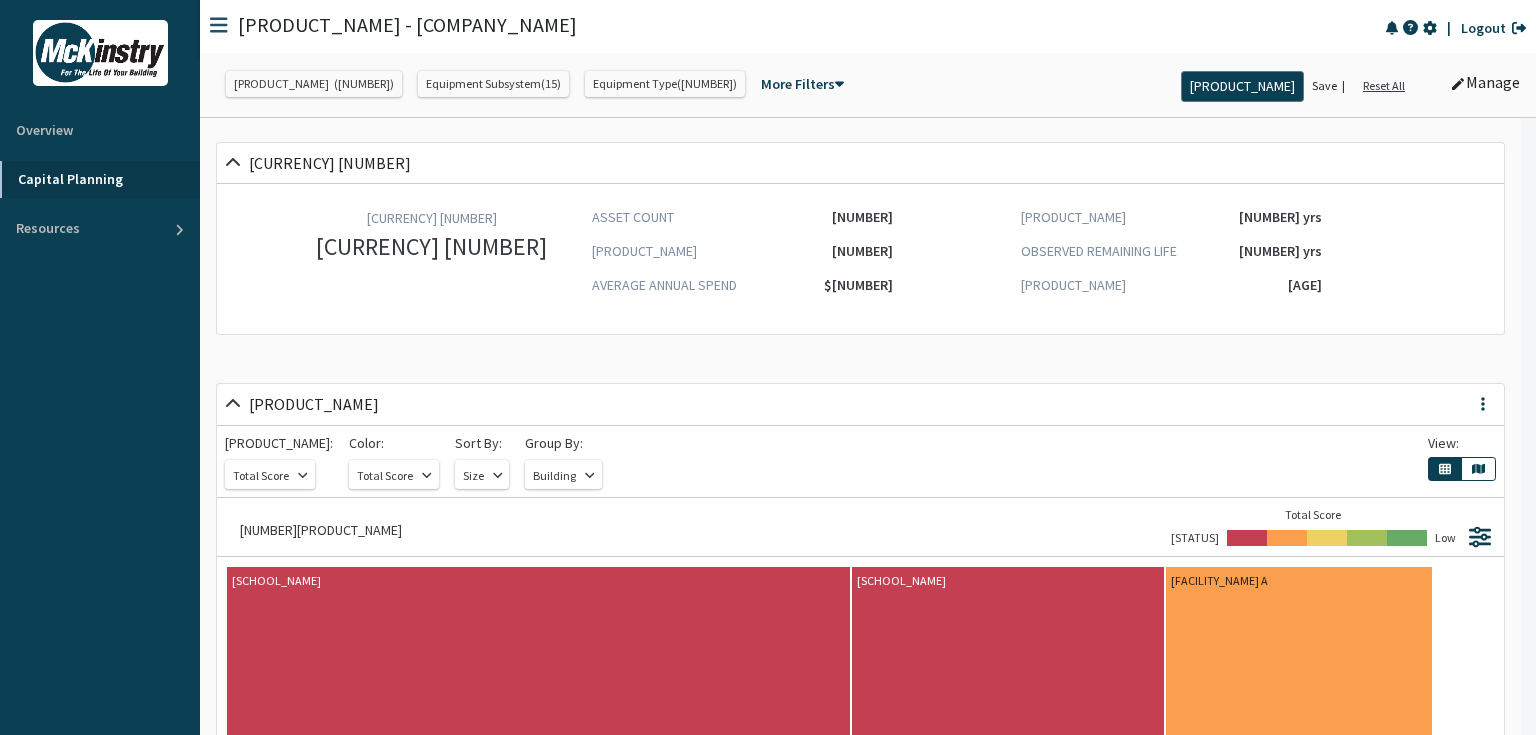 drag, startPoint x: 1099, startPoint y: 360, endPoint x: 1157, endPoint y: 345, distance: 59.908264 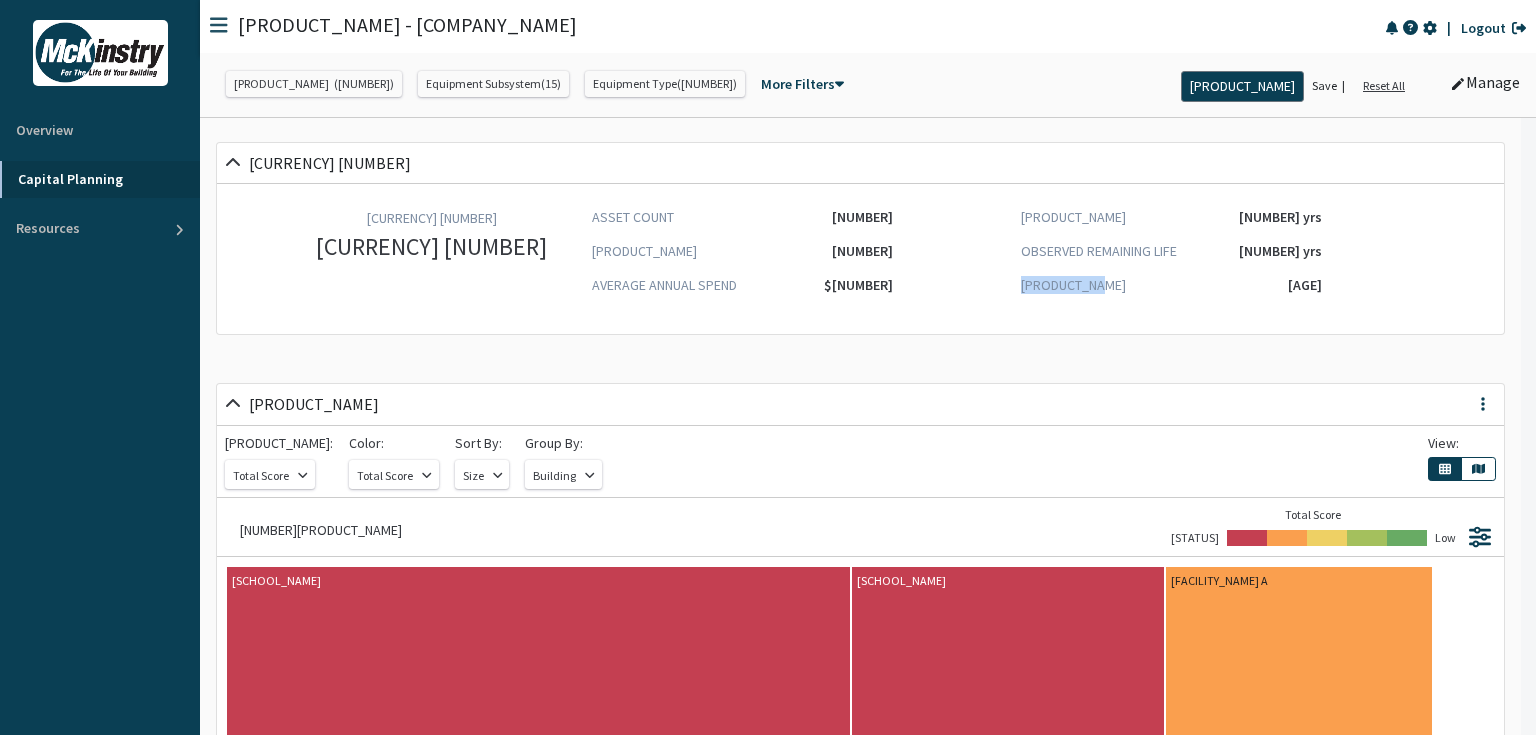 click on "[PRODUCT_NAME]" at bounding box center [633, 217] 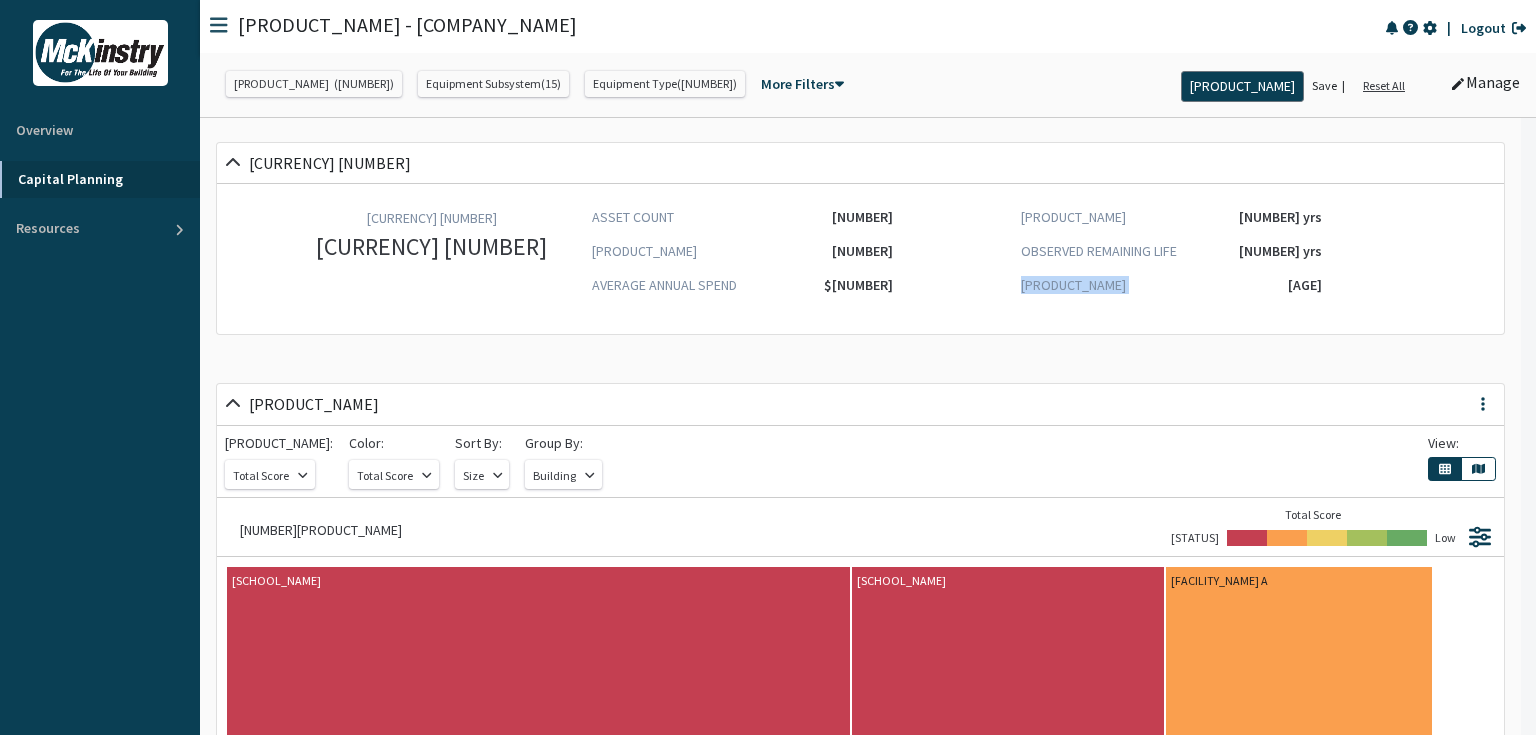 click on "[PRODUCT_NAME]" at bounding box center (633, 217) 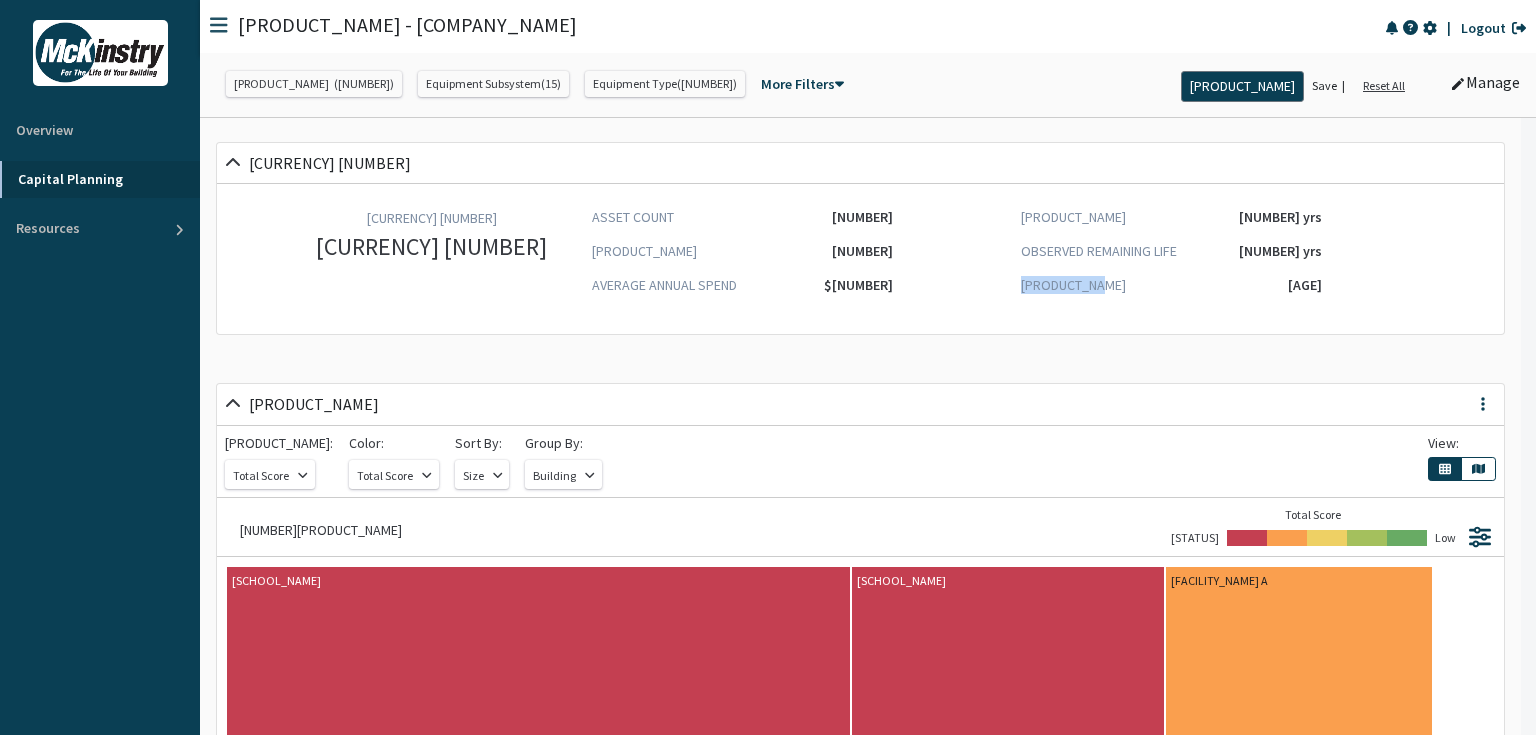 click on "[PRODUCT_NAME]" at bounding box center [633, 217] 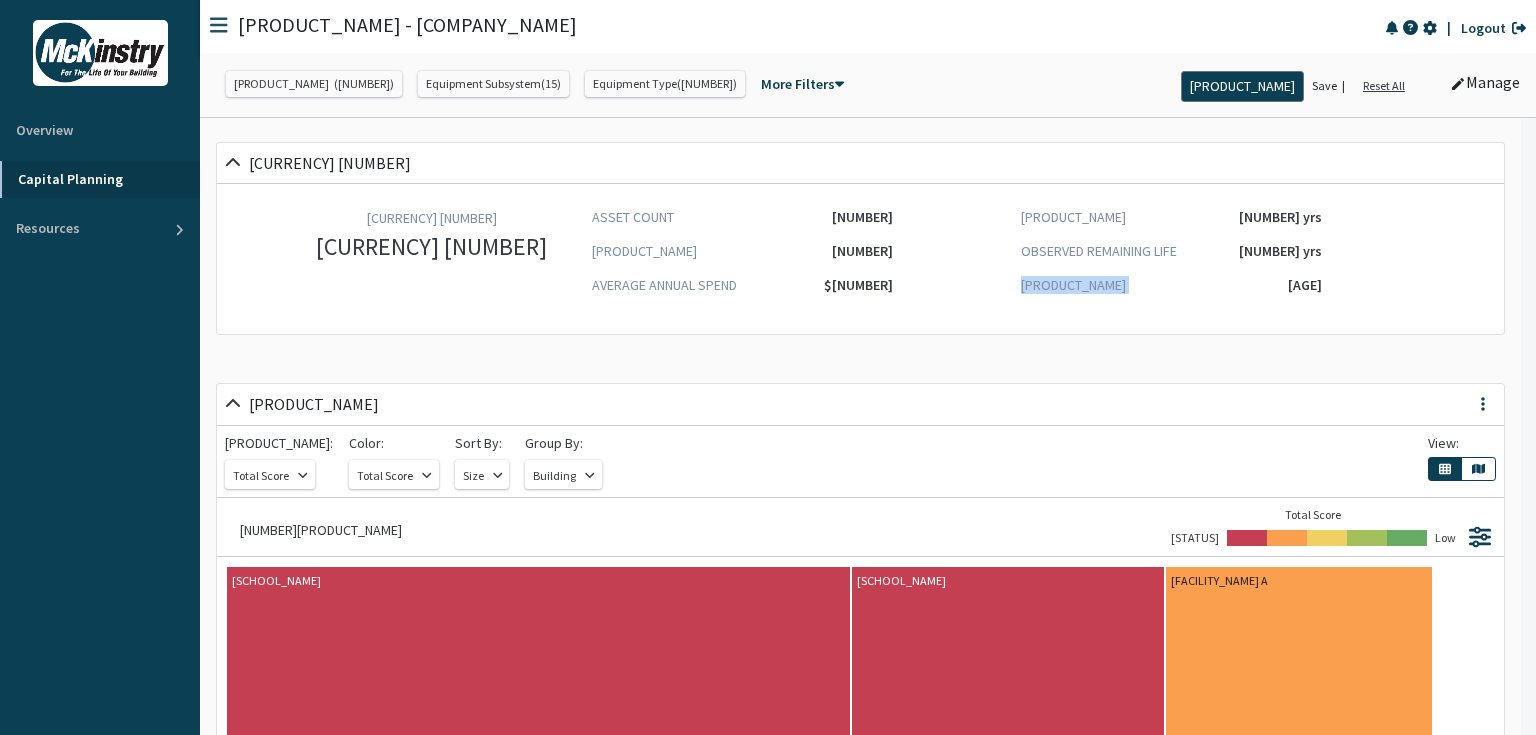 click on "[PRODUCT_NAME]" at bounding box center [633, 217] 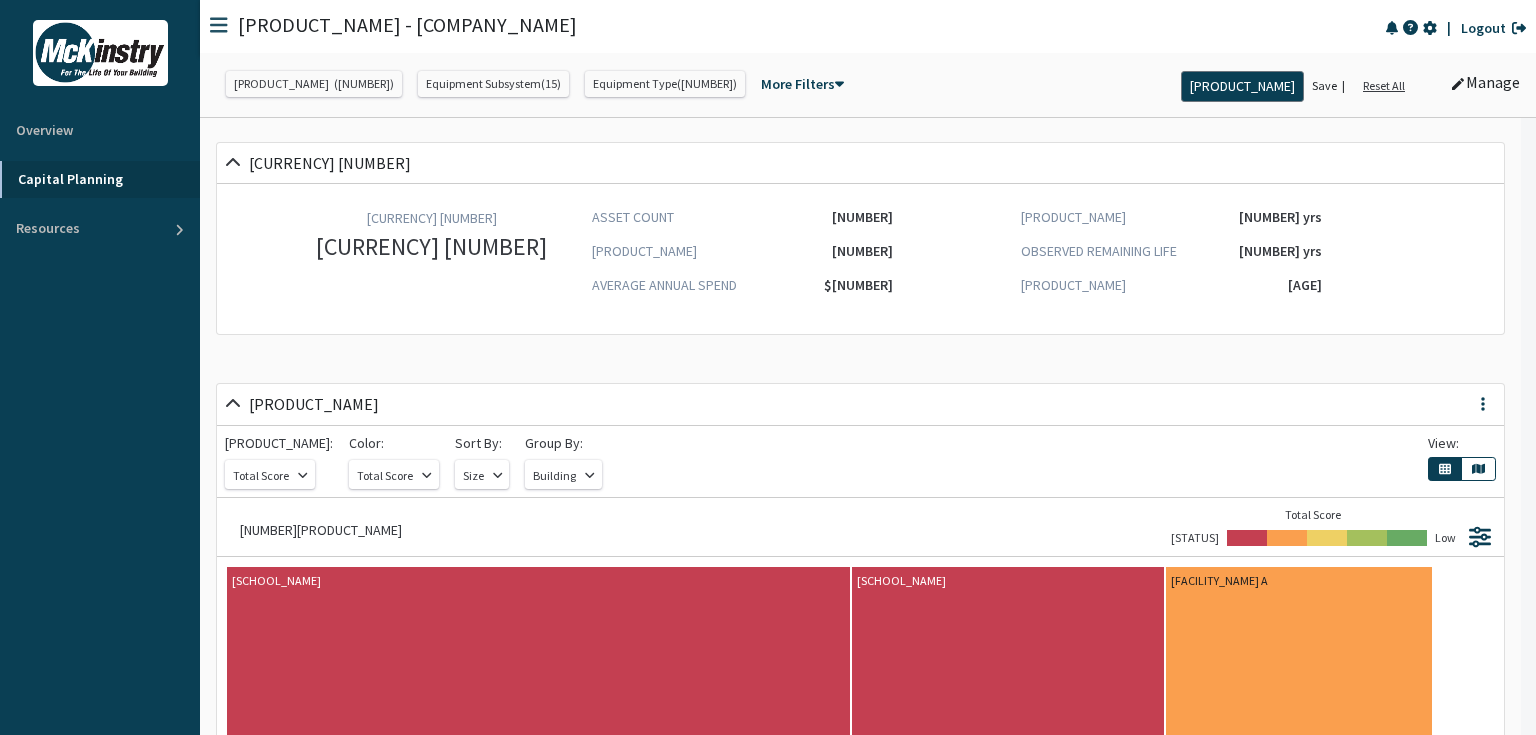 click on "$[NUMBER]" at bounding box center [783, 217] 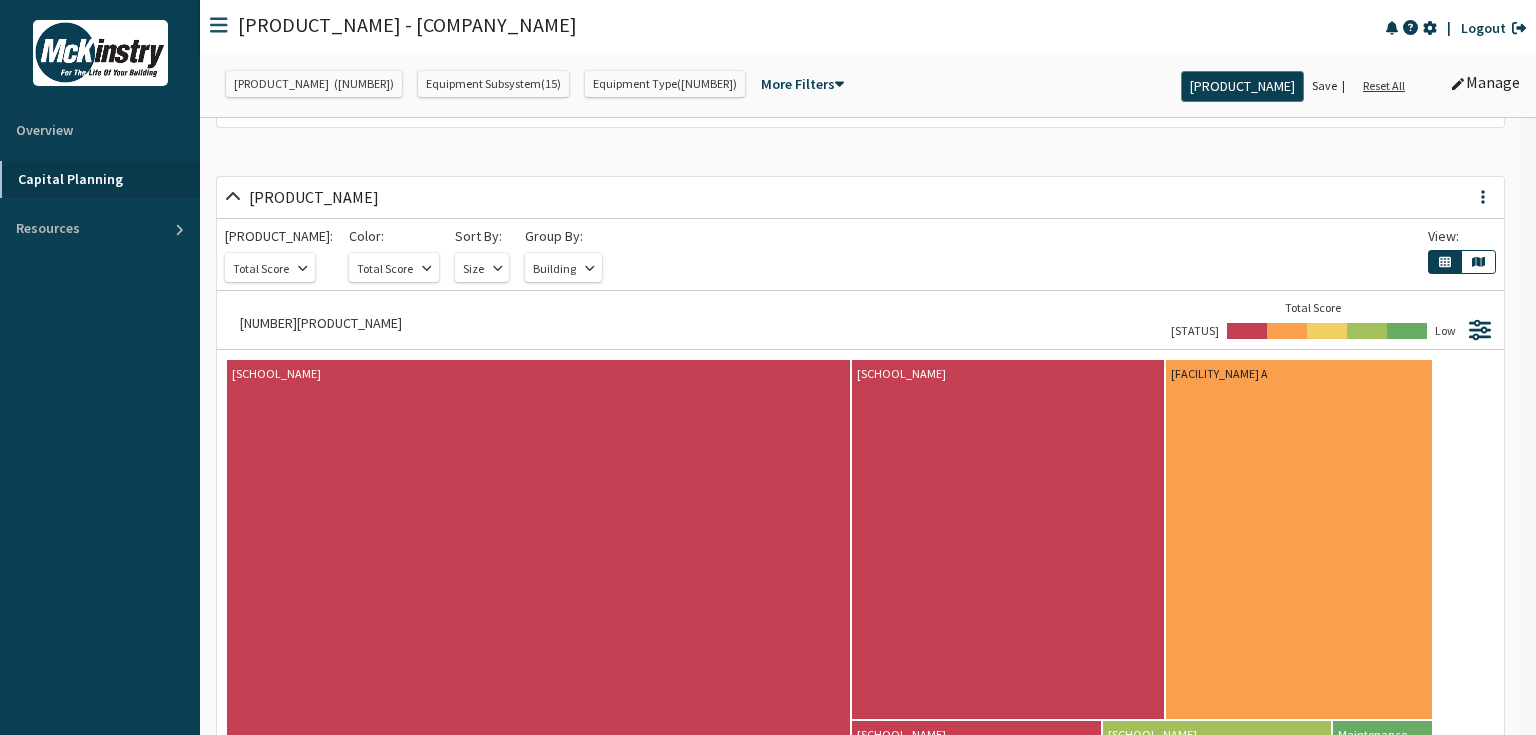 scroll, scrollTop: 320, scrollLeft: 0, axis: vertical 